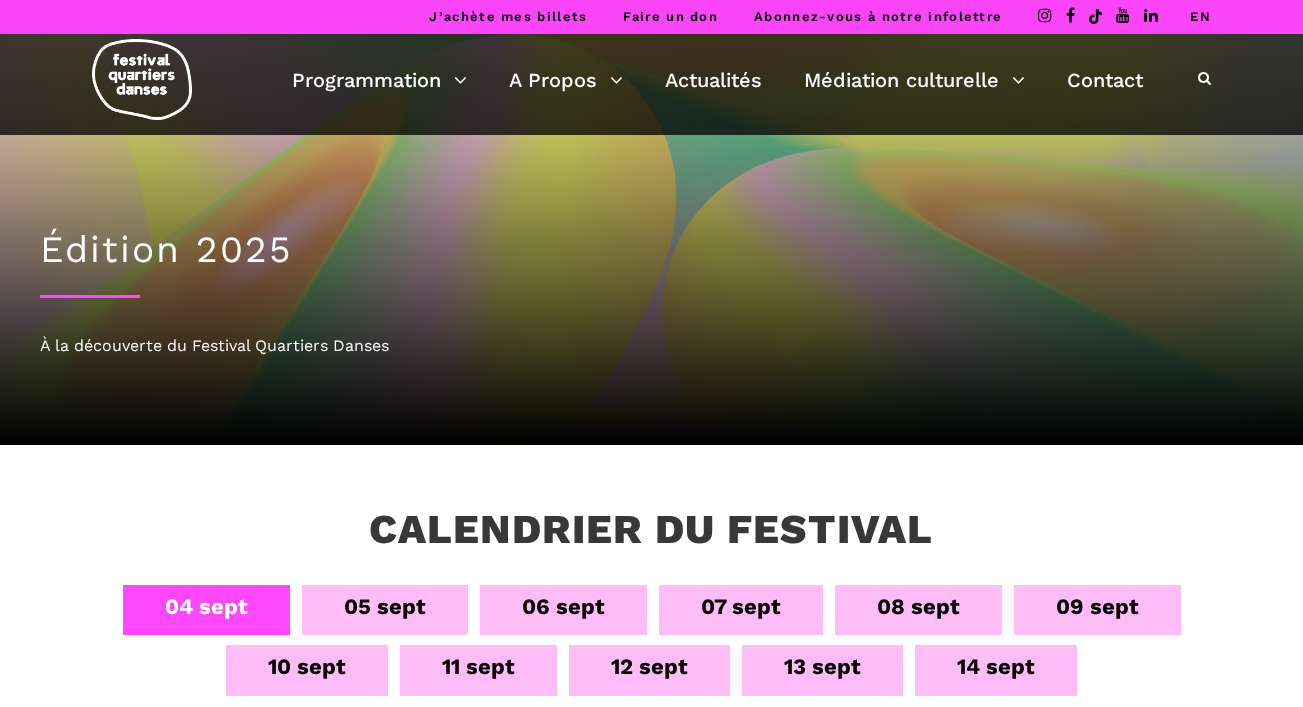 scroll, scrollTop: 0, scrollLeft: 0, axis: both 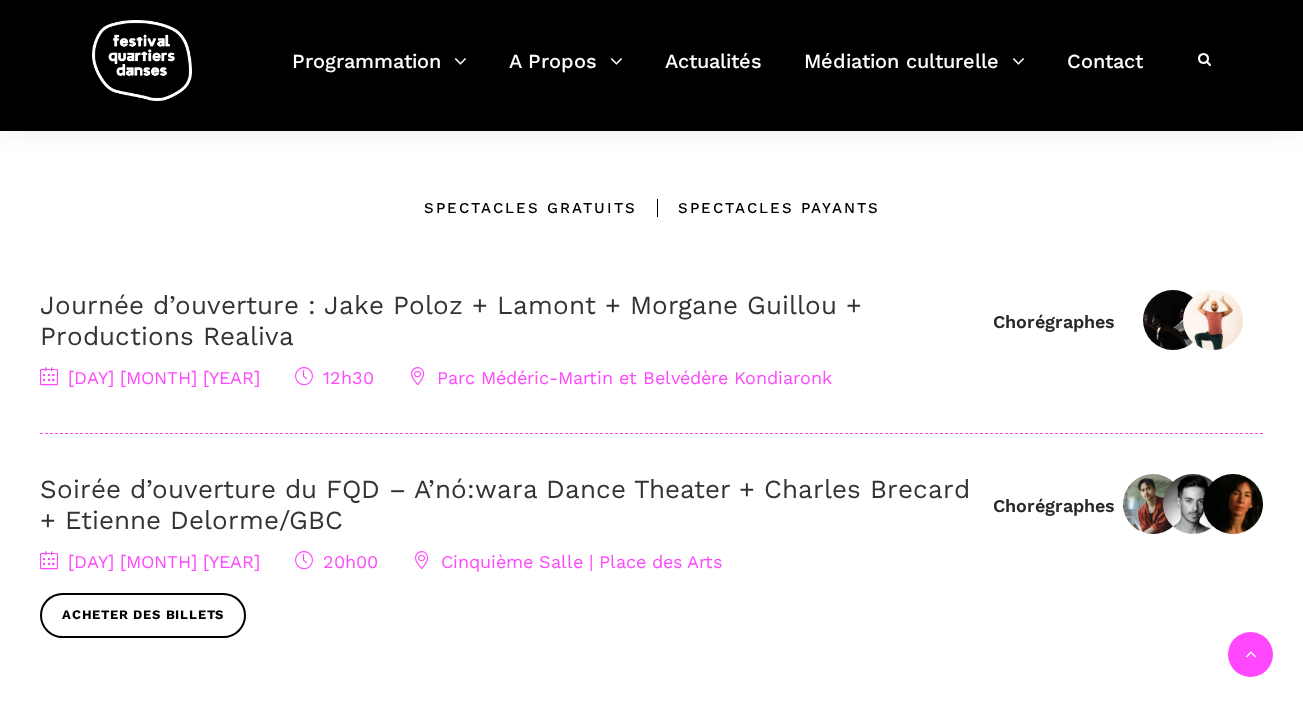 click on "Spectacles gratuits" at bounding box center [530, 208] 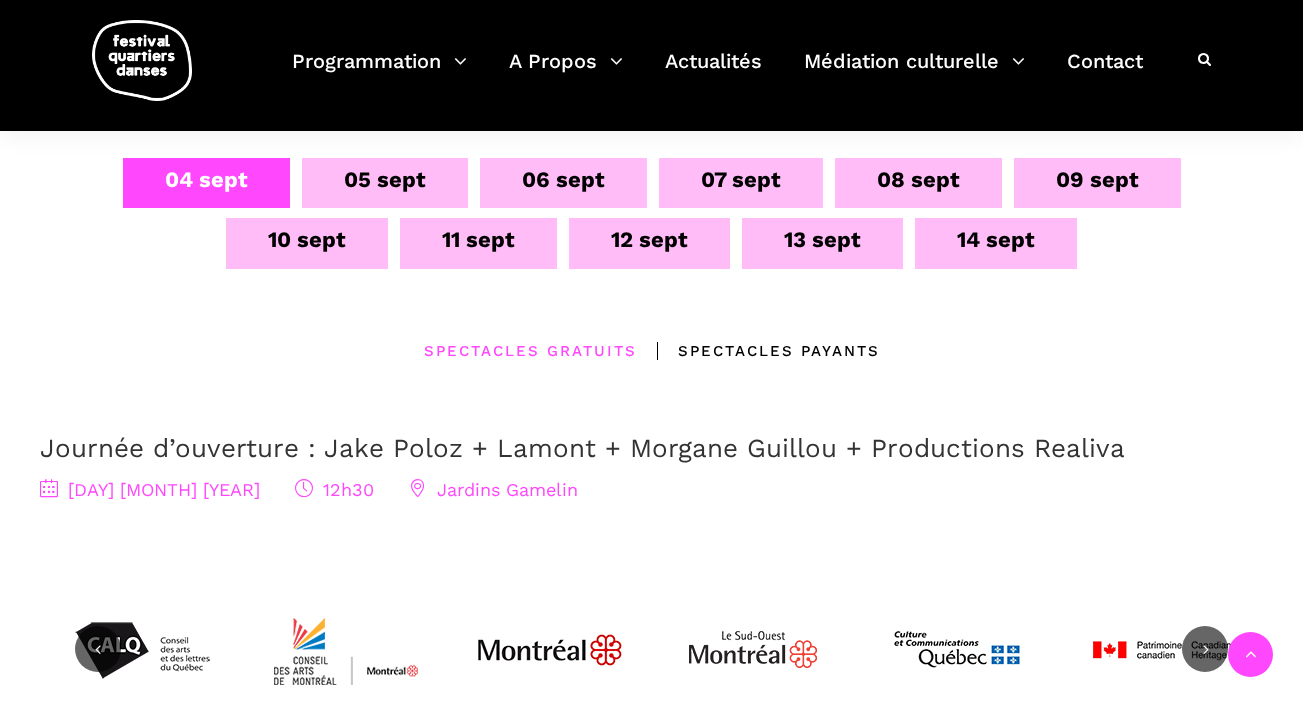 scroll, scrollTop: 425, scrollLeft: 0, axis: vertical 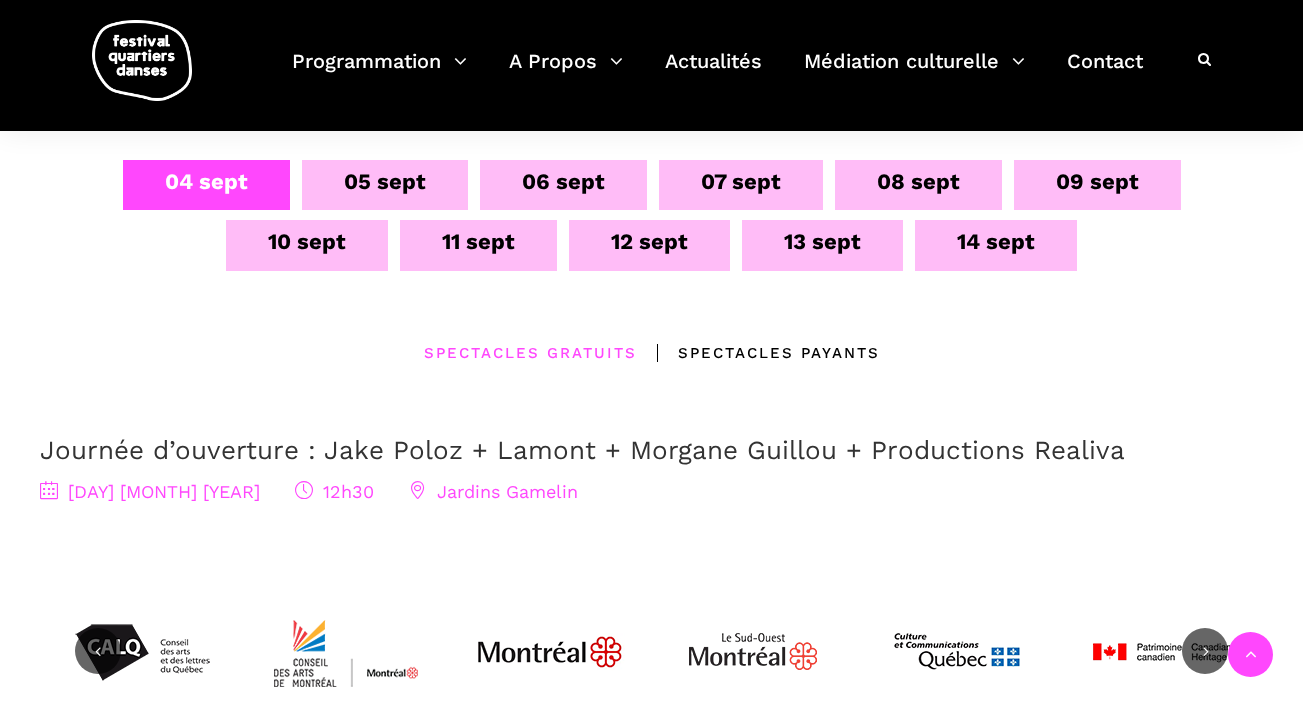click on "13 sept" at bounding box center [822, 241] 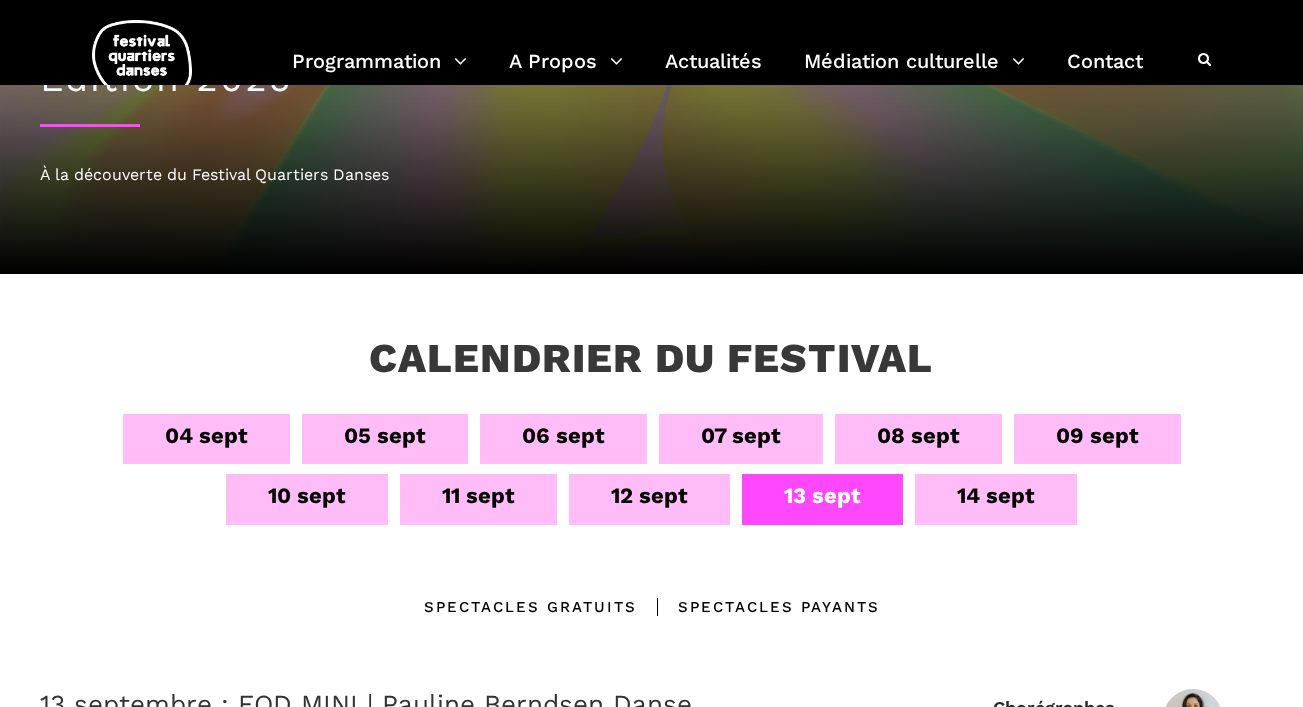 scroll, scrollTop: 175, scrollLeft: 0, axis: vertical 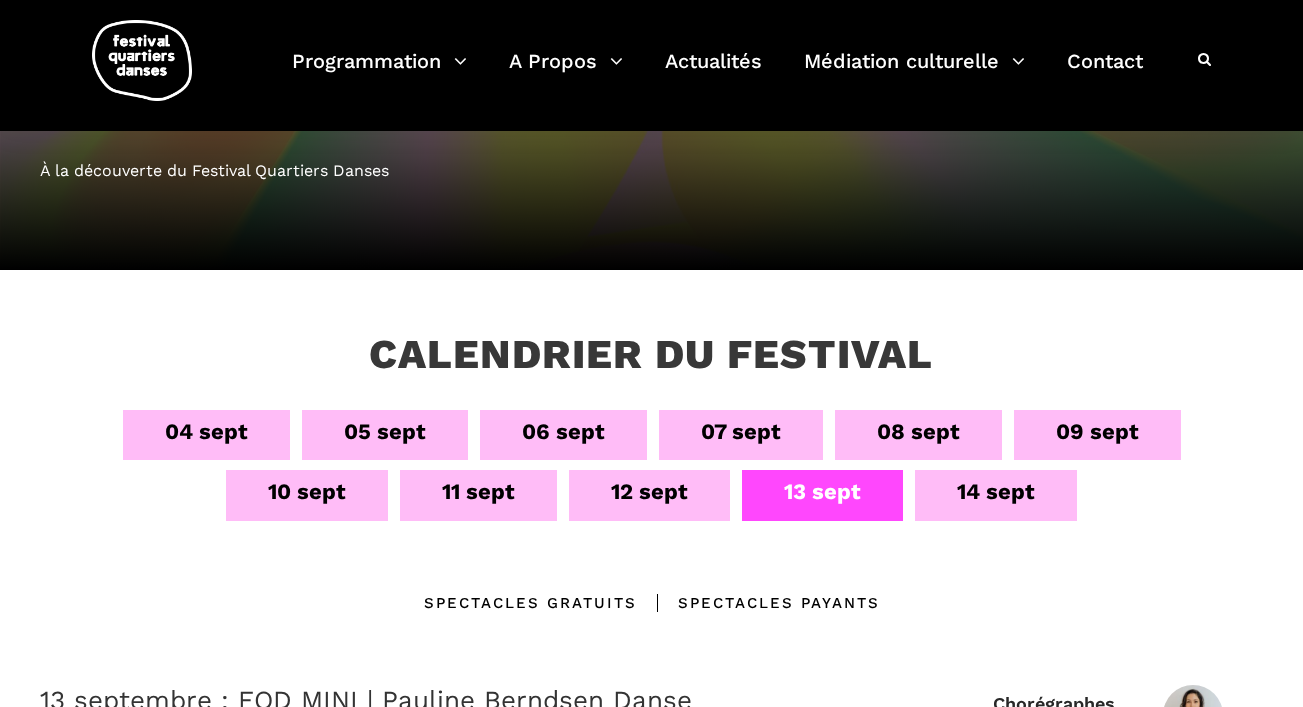 click on "07 sept" at bounding box center [741, 431] 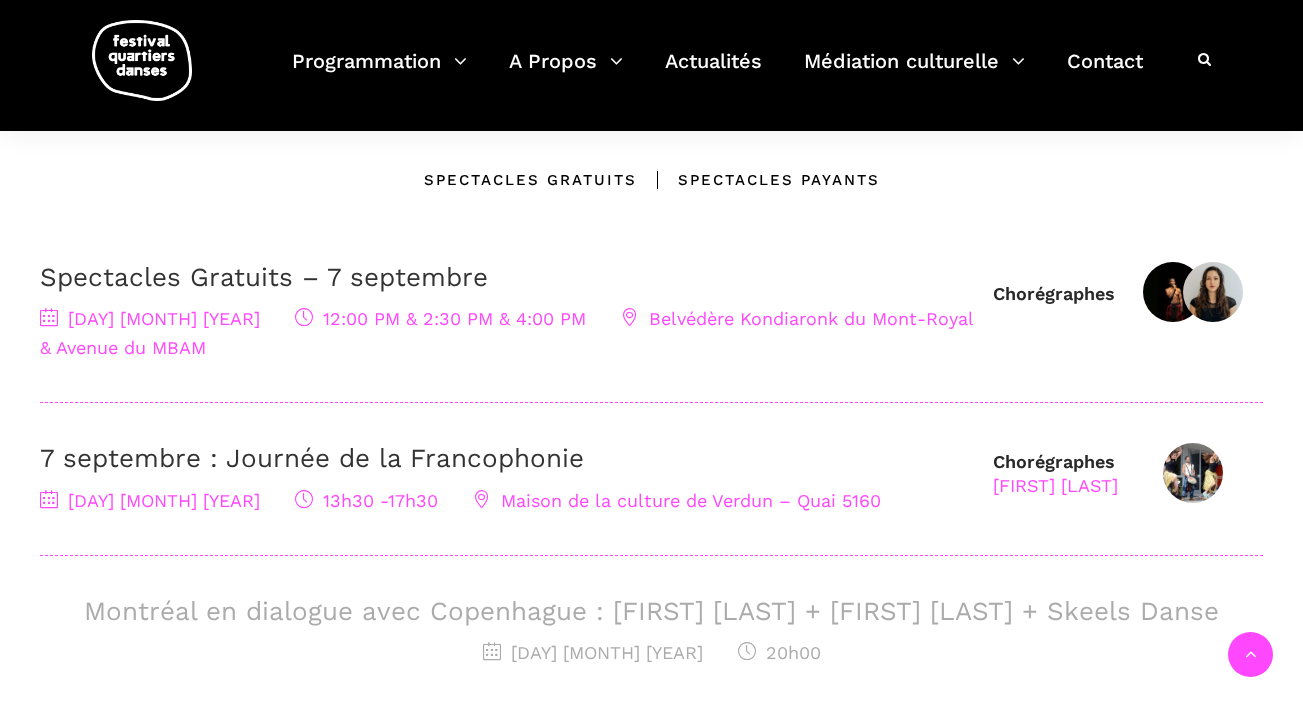 scroll, scrollTop: 600, scrollLeft: 0, axis: vertical 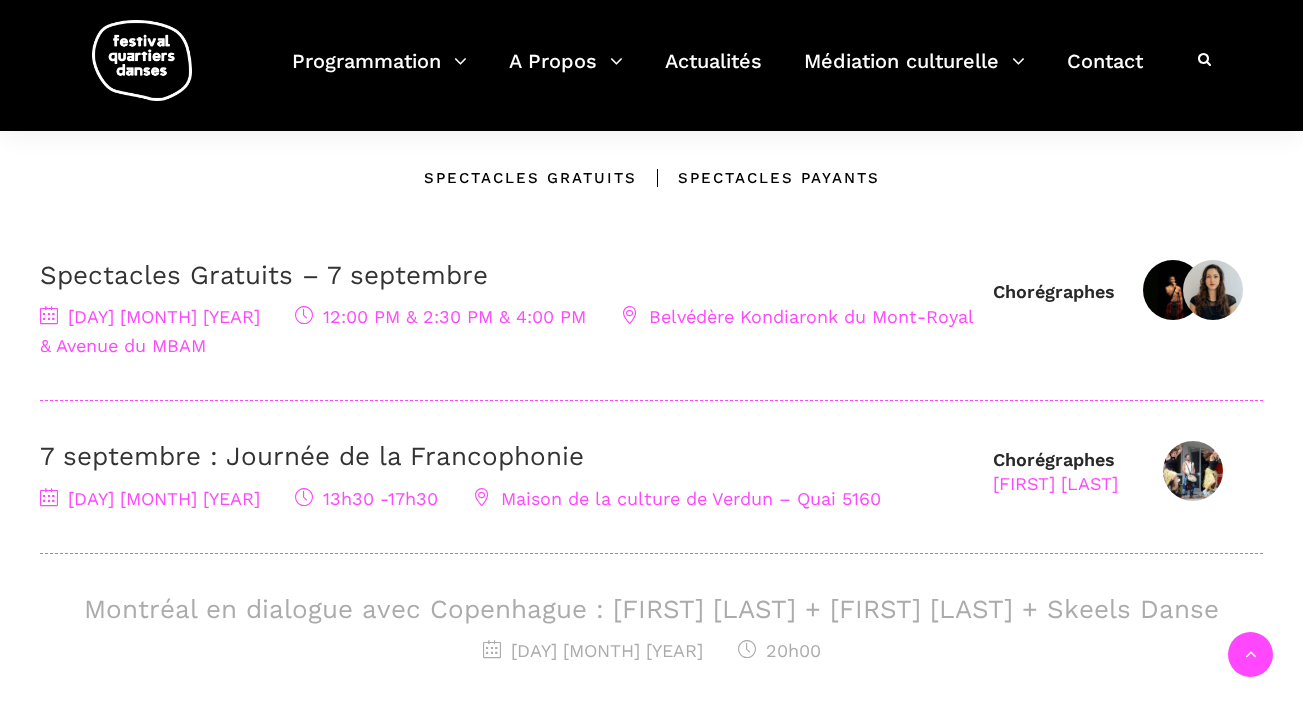 click on "7 septembre : Journée de la Francophonie" at bounding box center (312, 456) 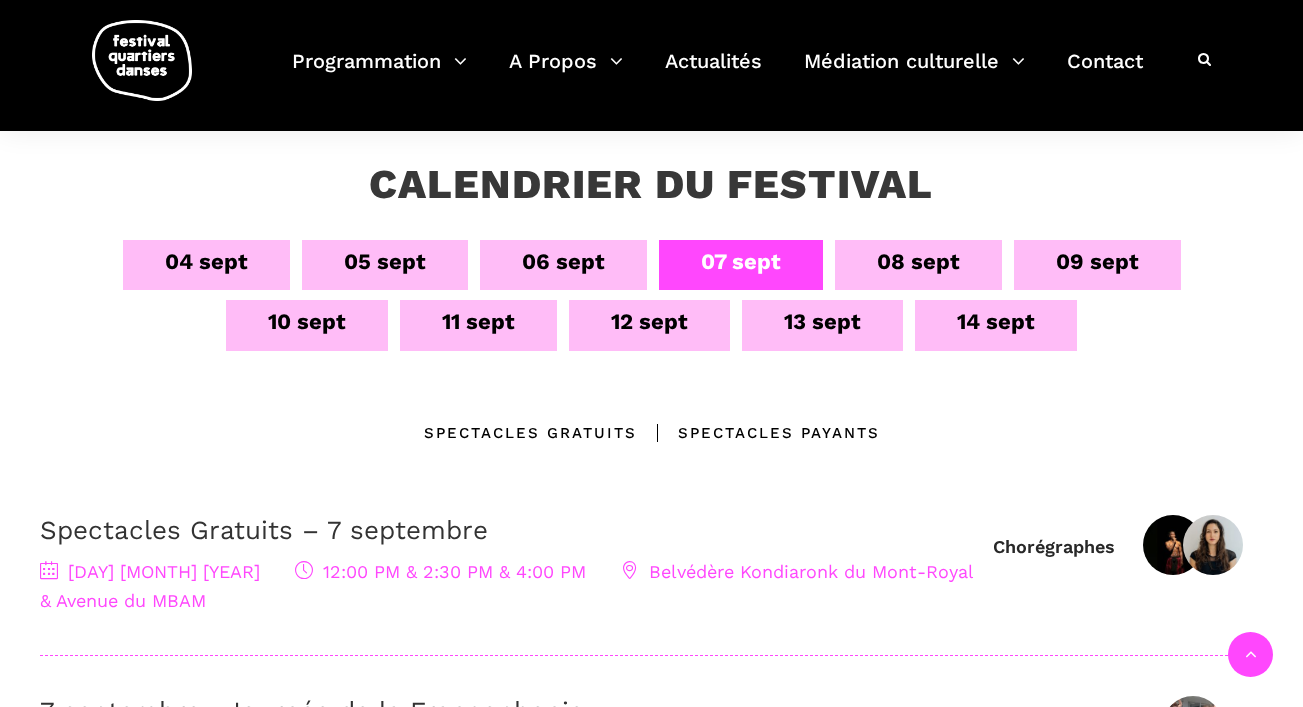 scroll, scrollTop: 341, scrollLeft: 0, axis: vertical 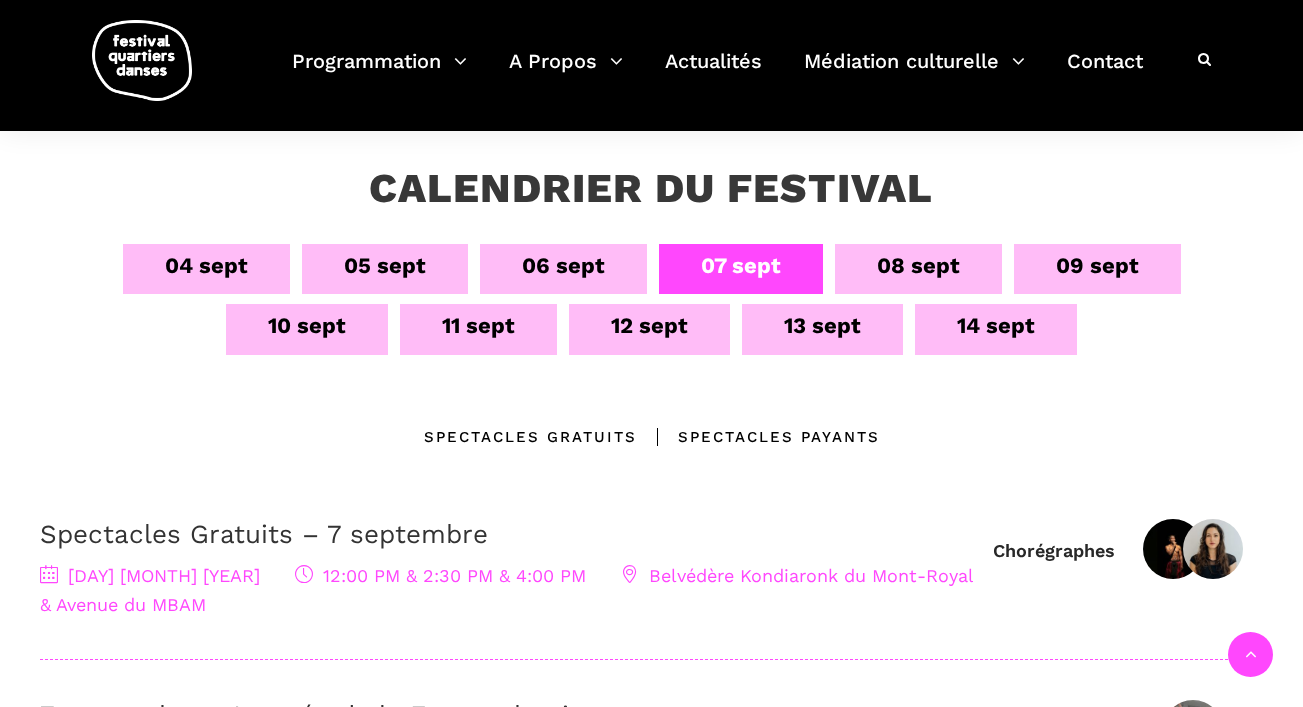 click on "08 sept" at bounding box center (918, 265) 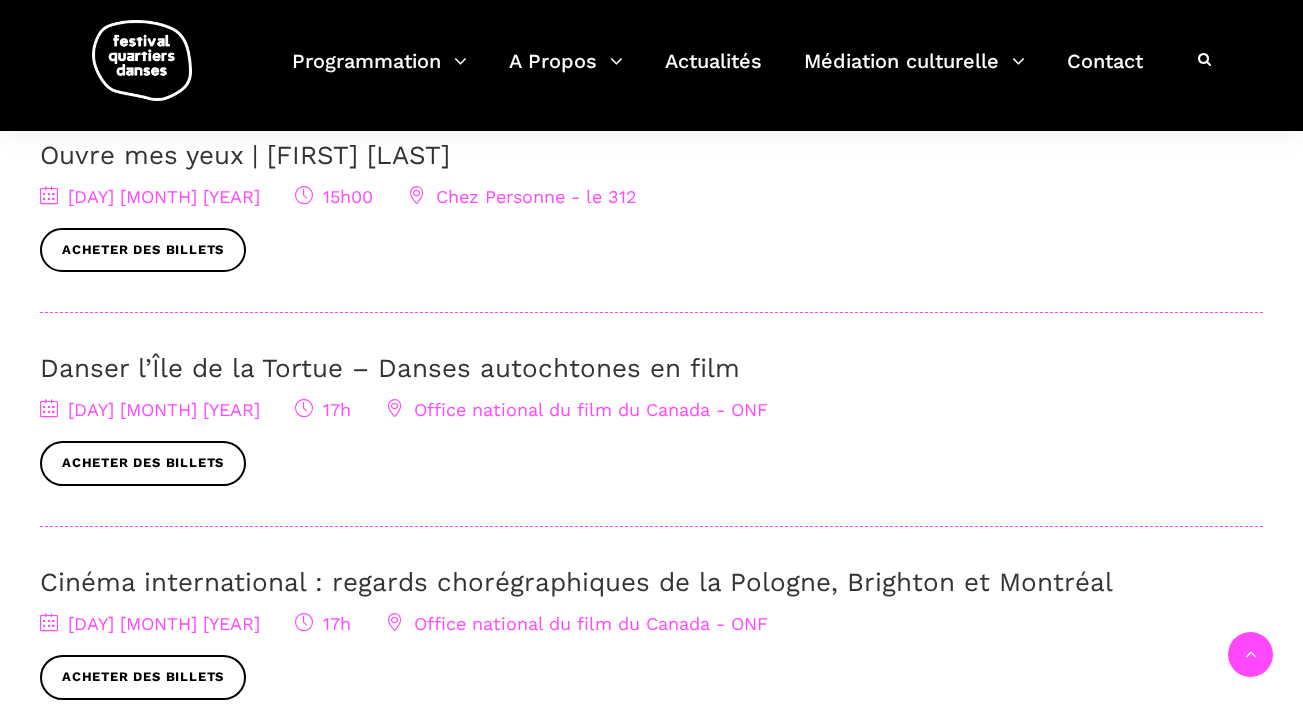 scroll, scrollTop: 874, scrollLeft: 0, axis: vertical 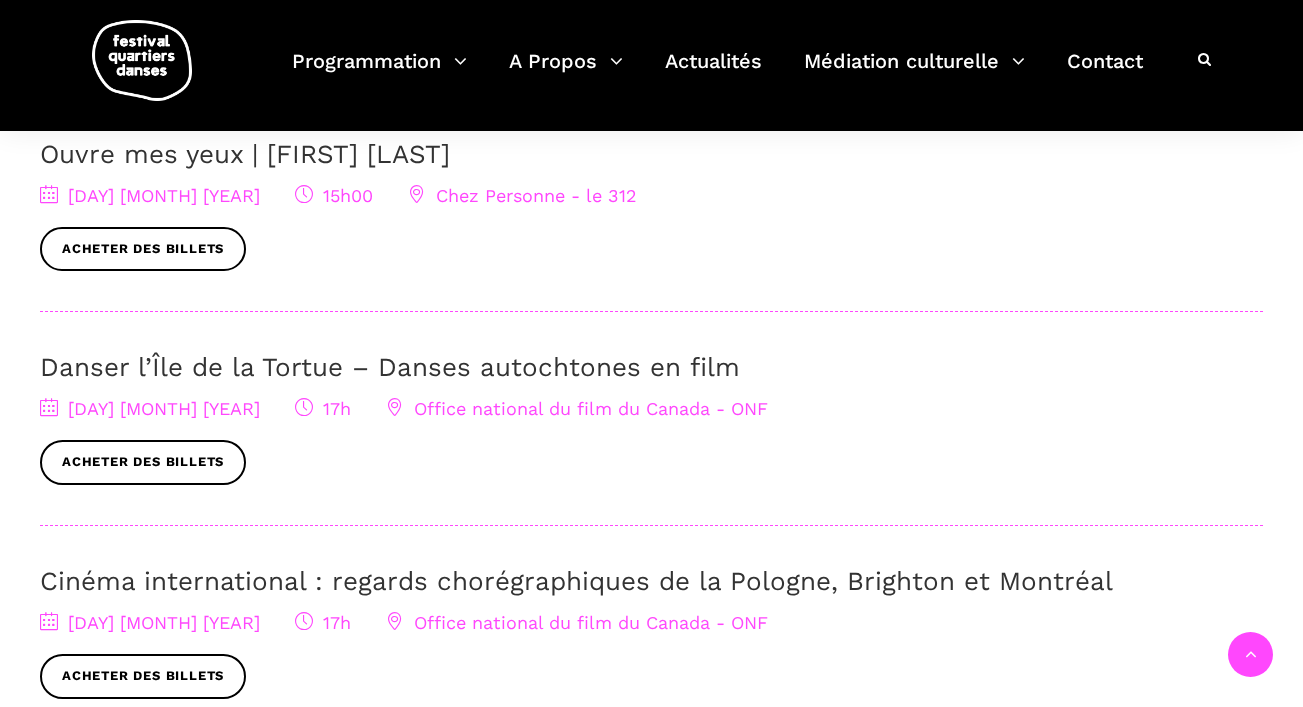 click on "Danser l’Île de la Tortue – Danses autochtones en film" at bounding box center [390, 367] 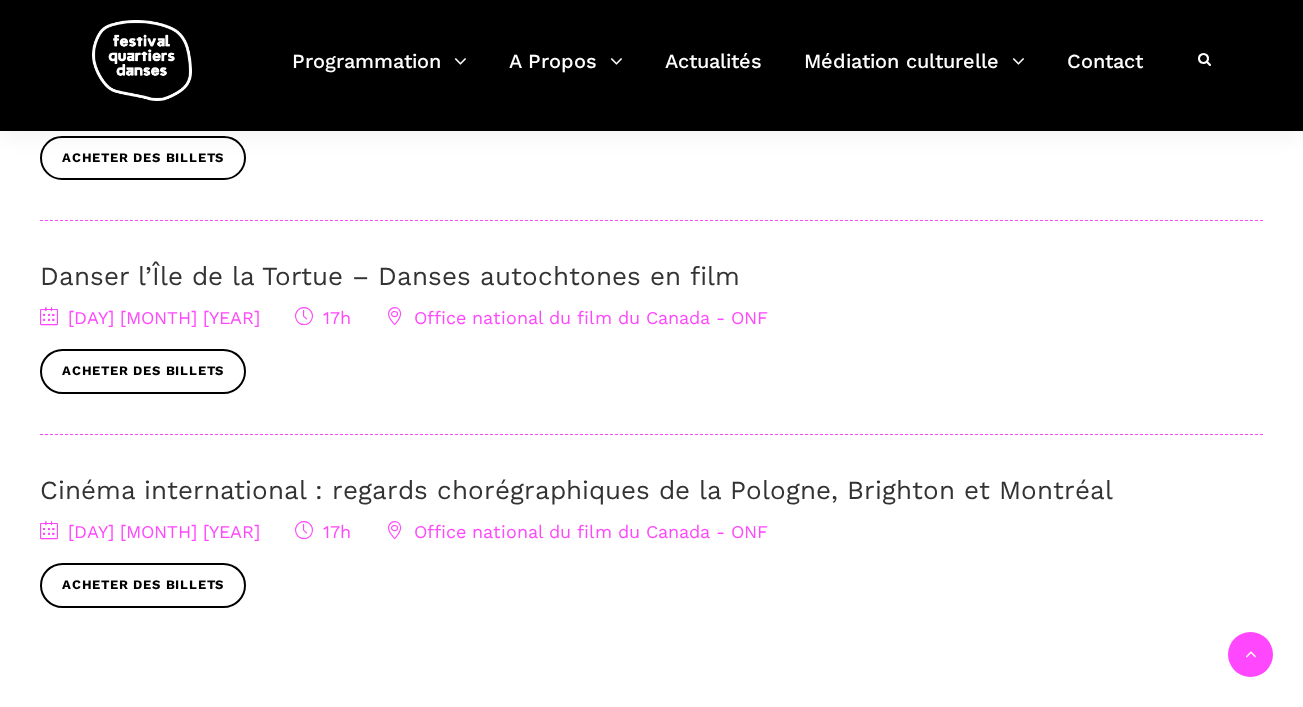 scroll, scrollTop: 966, scrollLeft: 0, axis: vertical 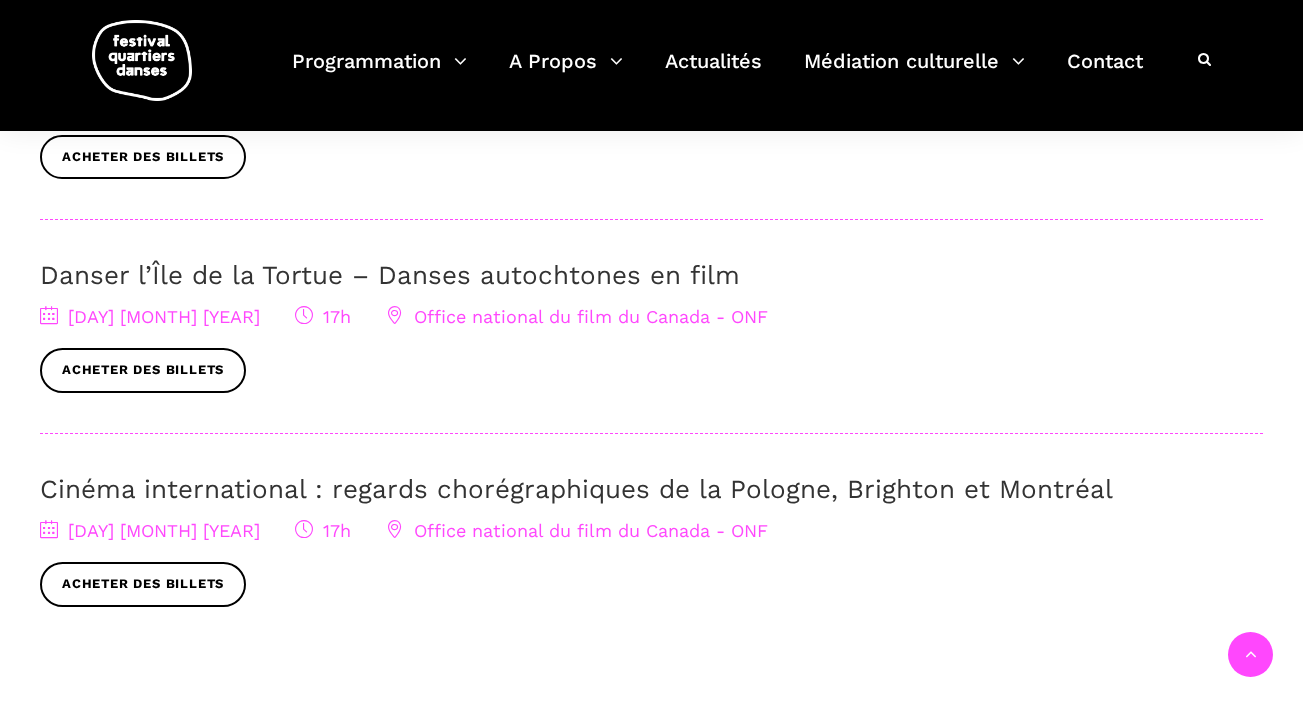 click on "Cinéma international : regards chorégraphiques de la Pologne, Brighton et Montréal" at bounding box center [576, 489] 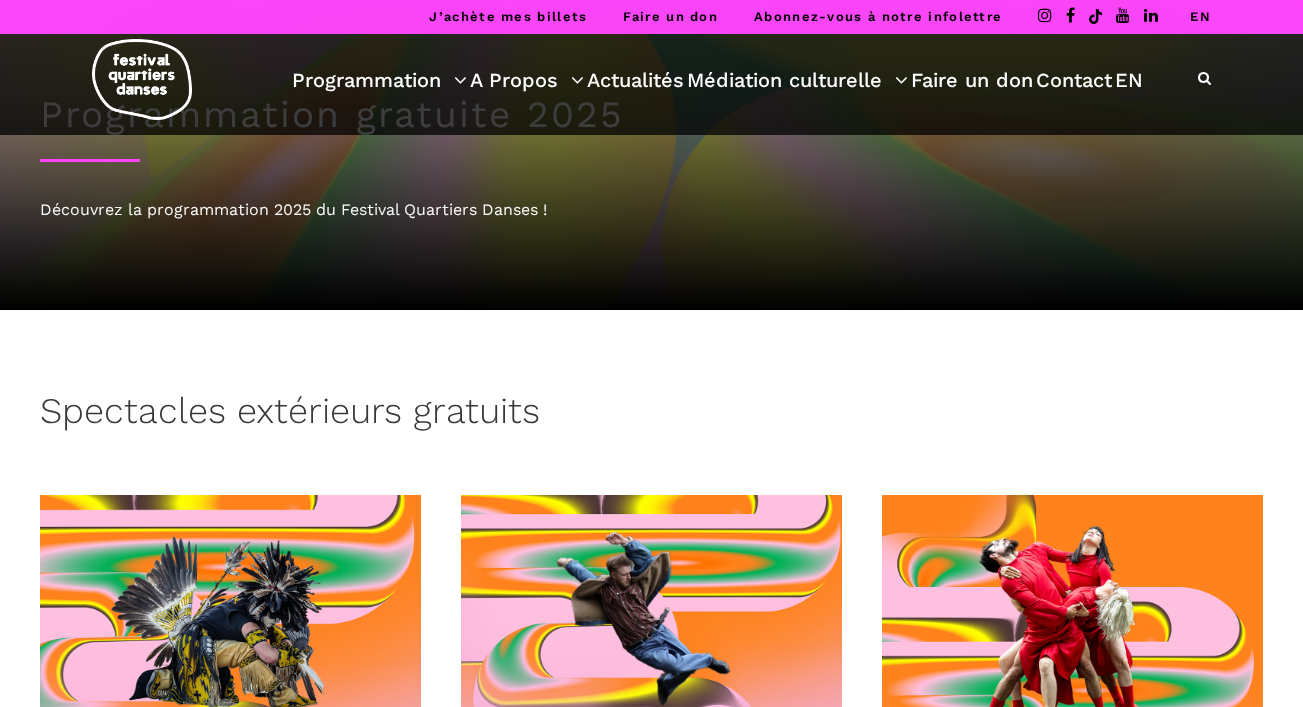scroll, scrollTop: 0, scrollLeft: 0, axis: both 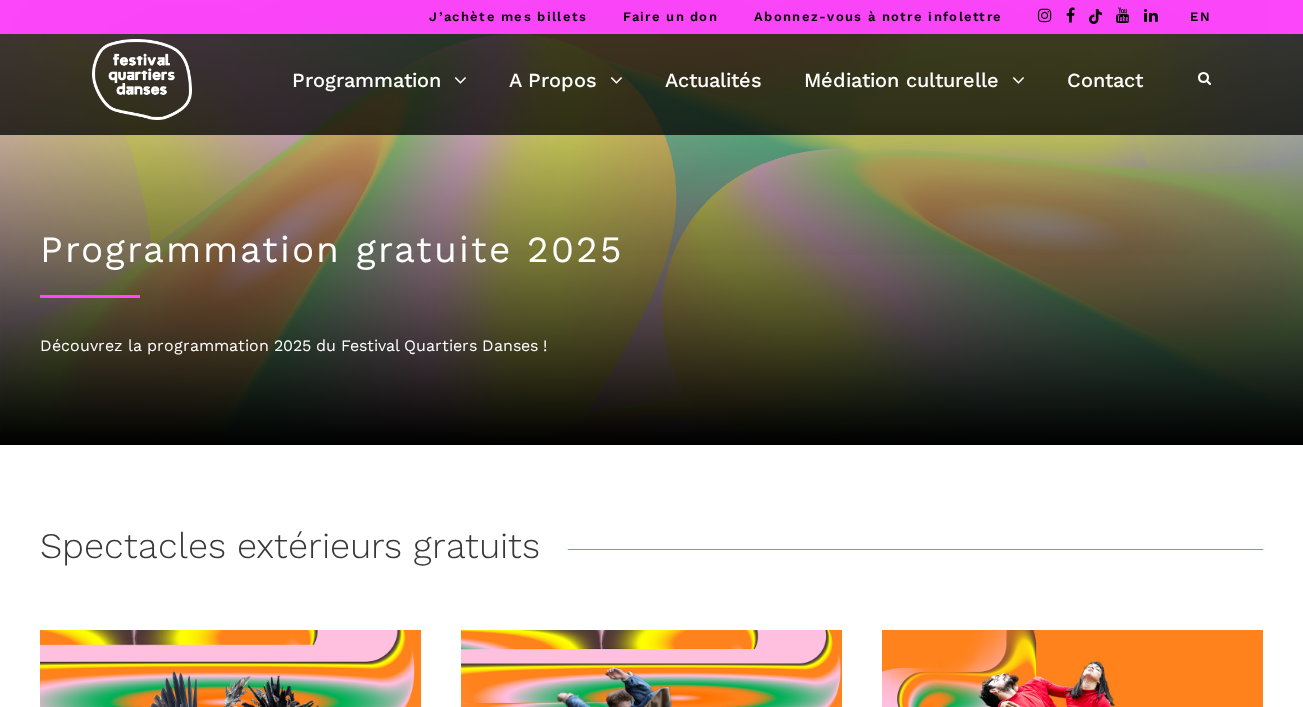 click at bounding box center (142, 79) 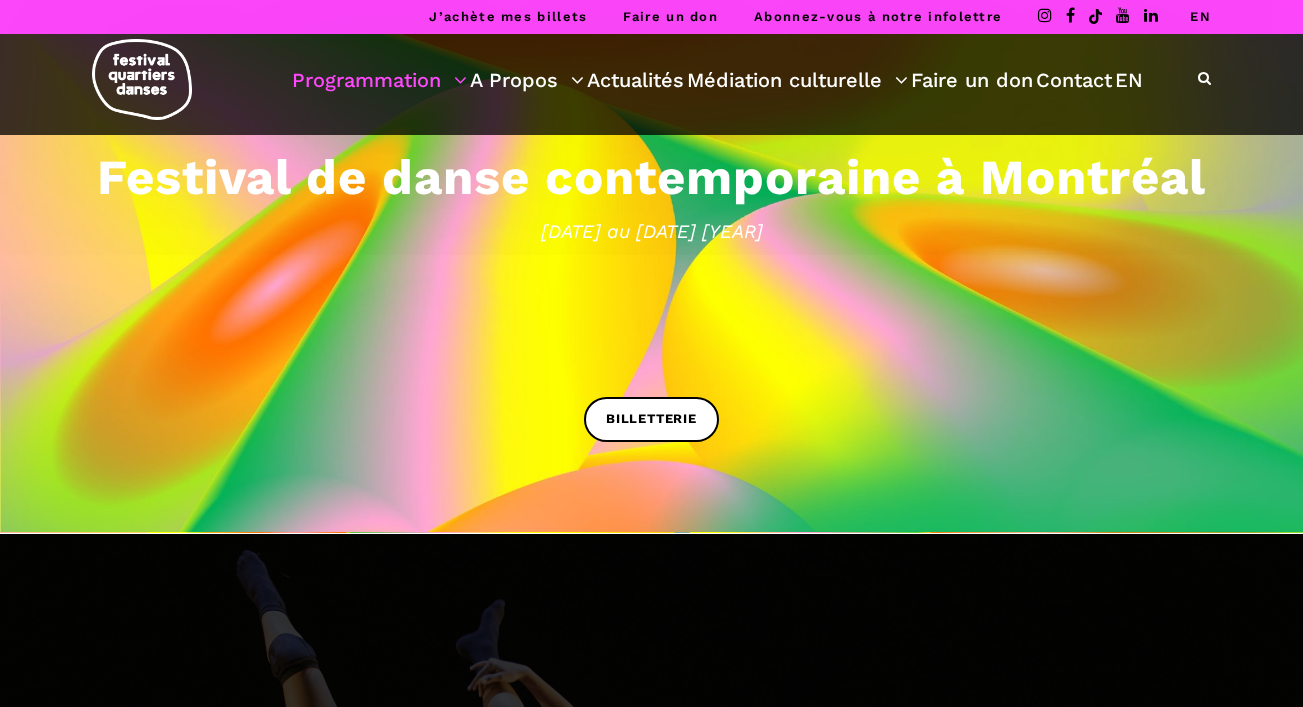 scroll, scrollTop: 0, scrollLeft: 0, axis: both 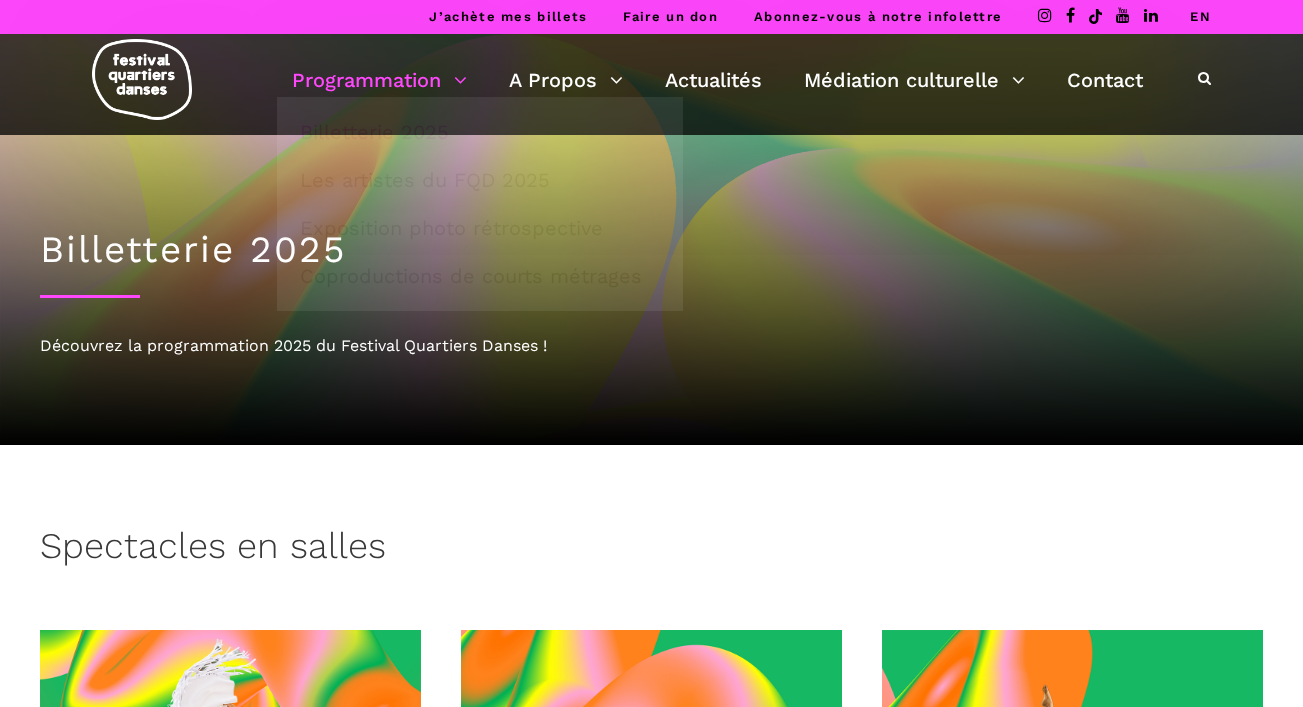 click on "Programmation" at bounding box center (379, 80) 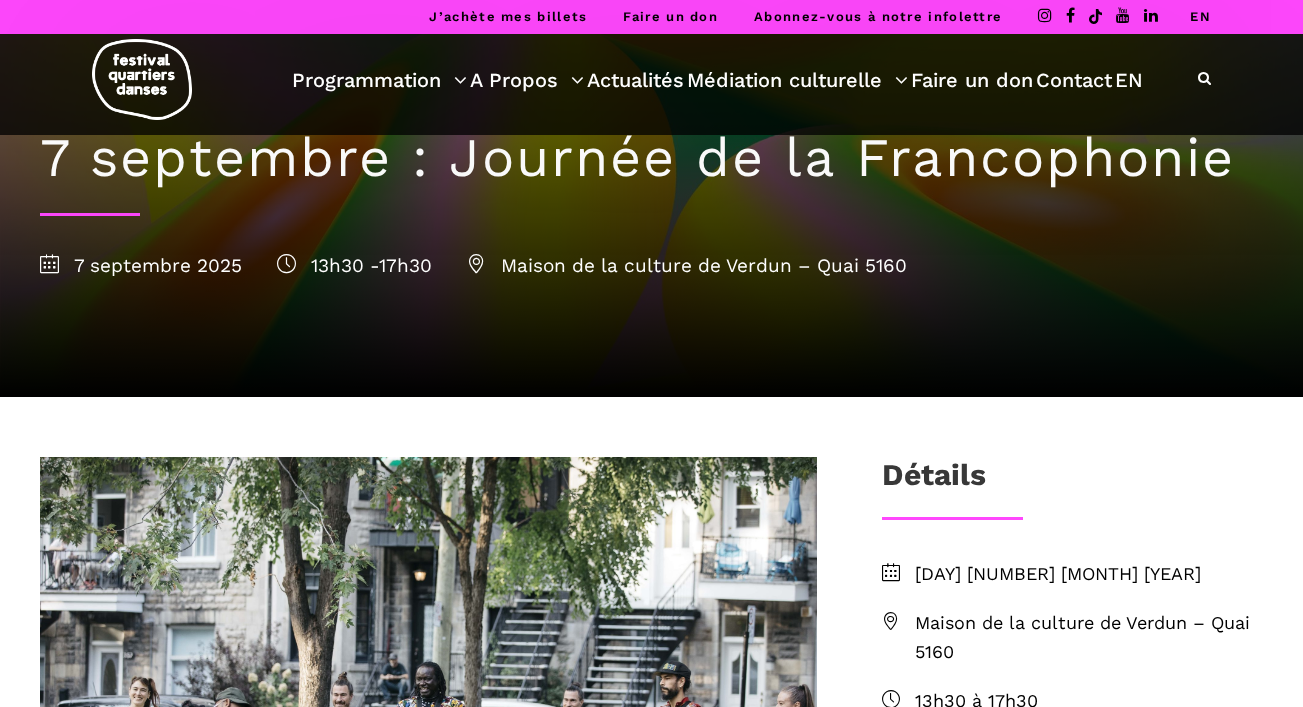 scroll, scrollTop: 0, scrollLeft: 0, axis: both 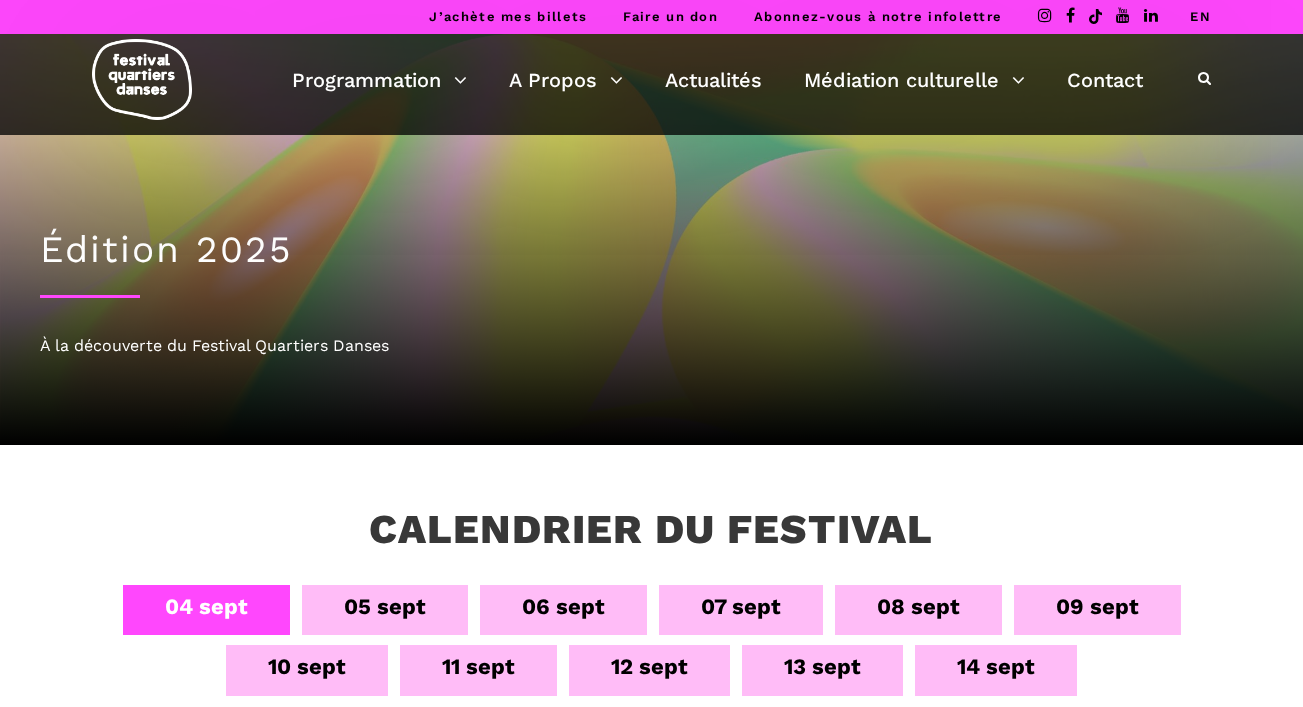 click on "EN" at bounding box center (1200, 16) 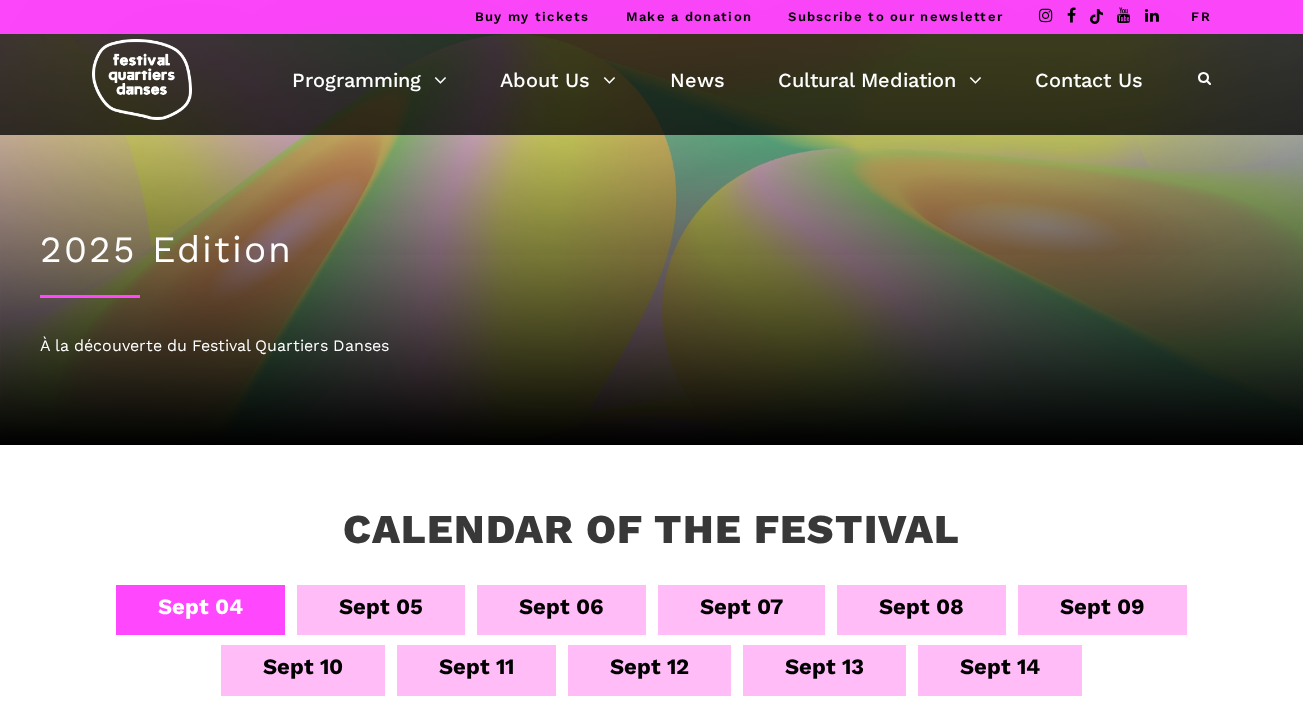scroll, scrollTop: 0, scrollLeft: 0, axis: both 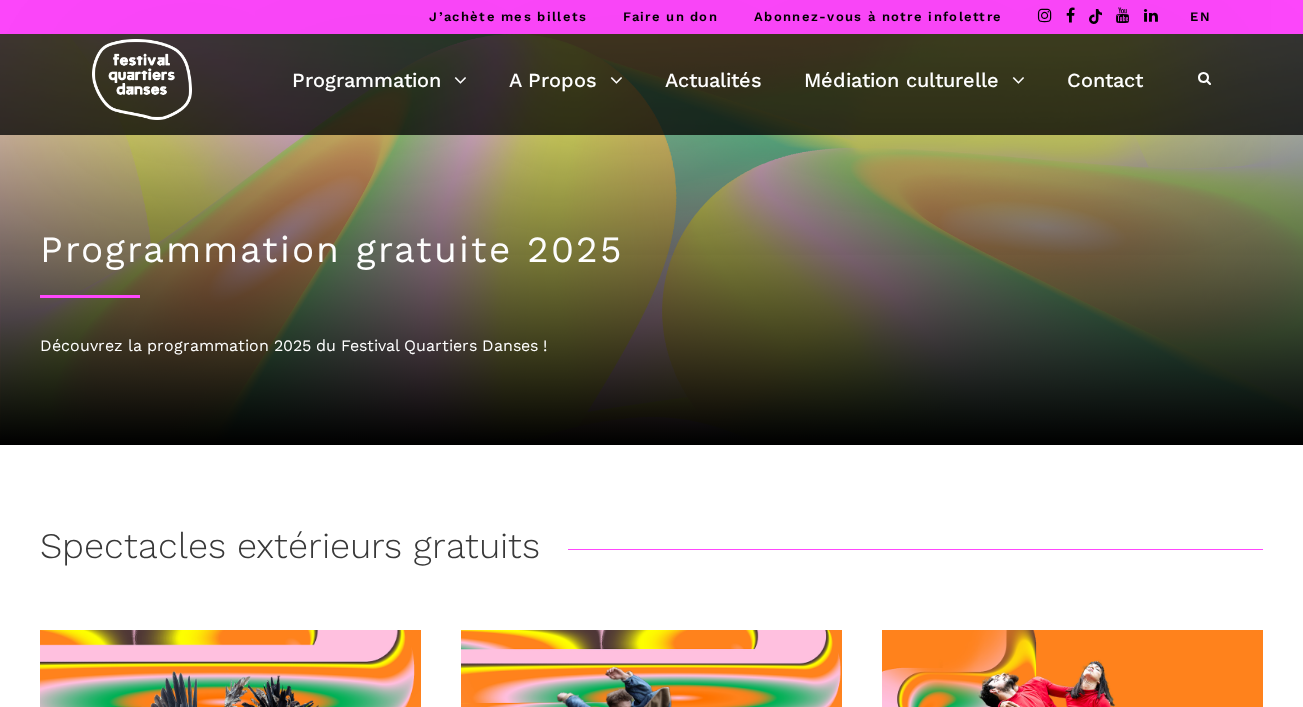 click on "EN" at bounding box center (1200, 16) 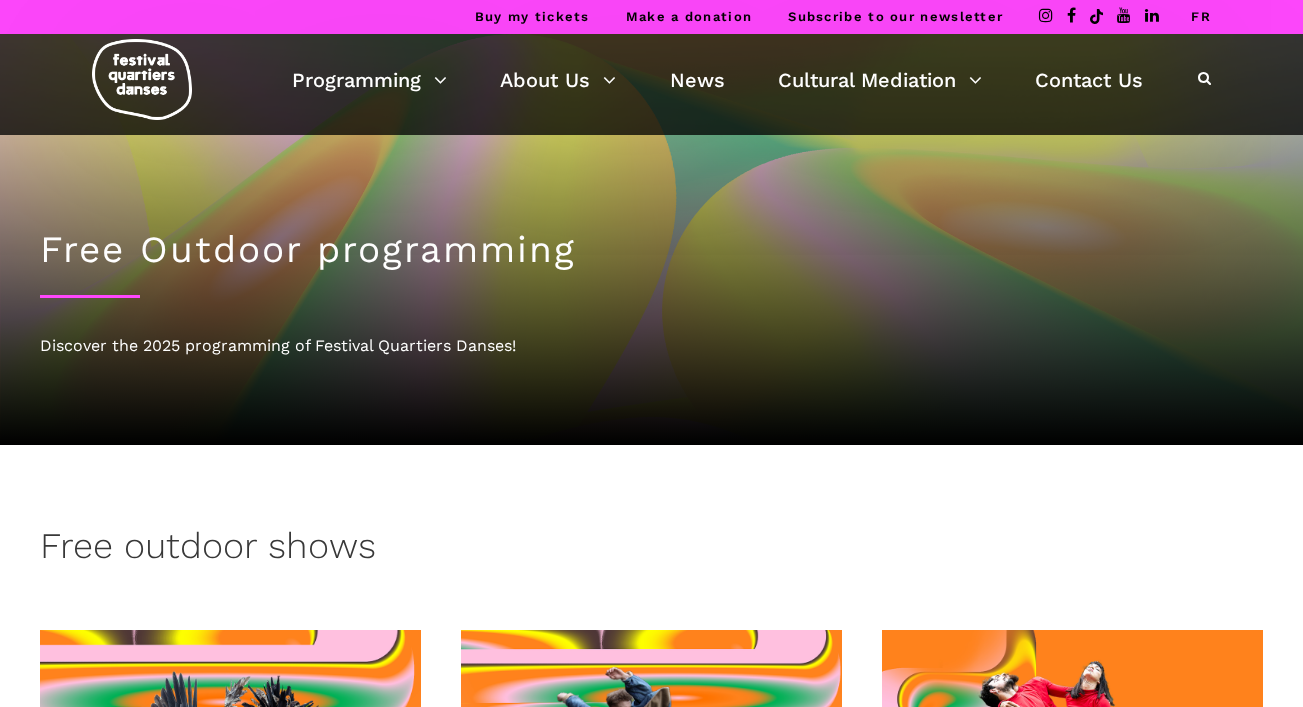 scroll, scrollTop: 0, scrollLeft: 0, axis: both 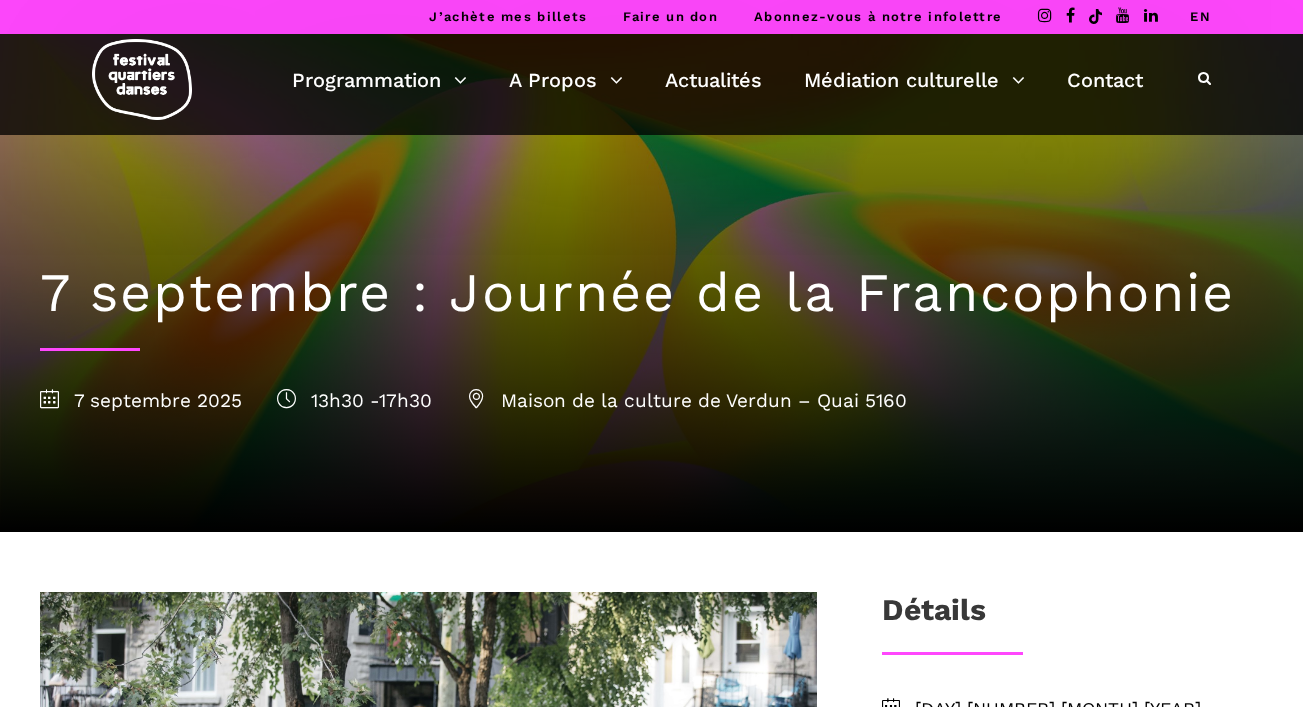 click on "EN" at bounding box center [1200, 16] 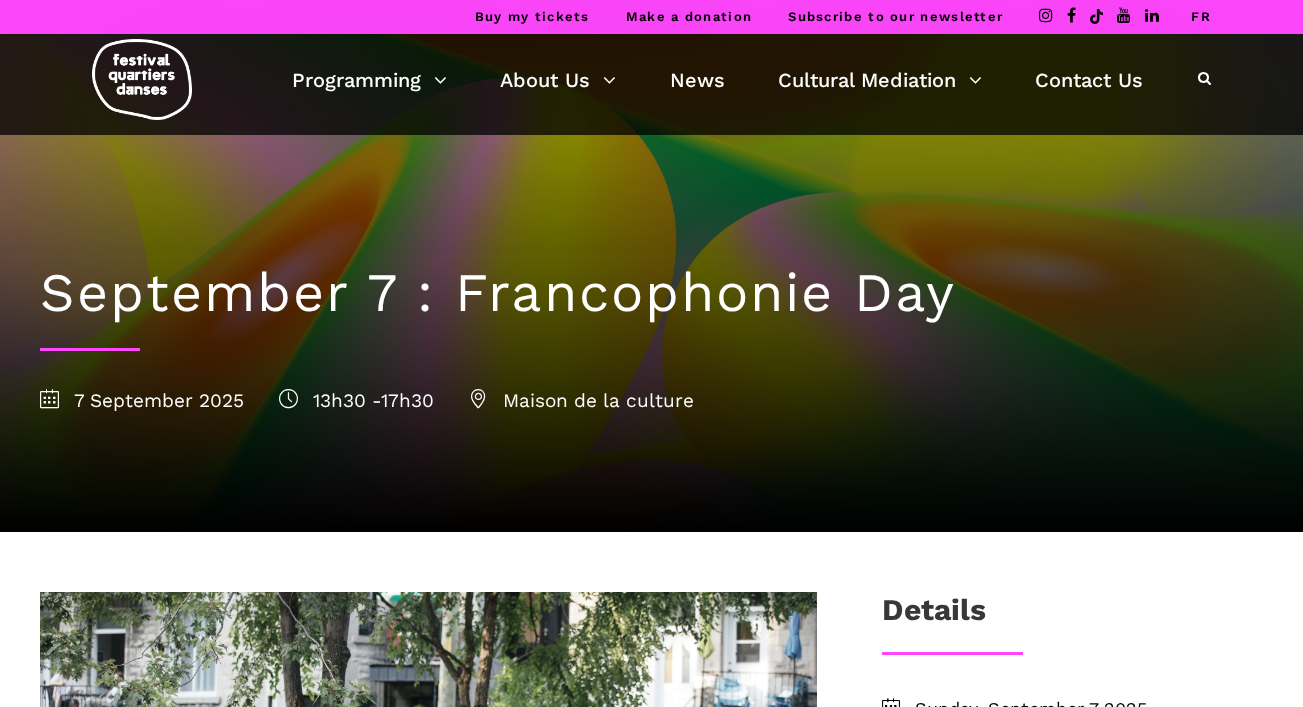 scroll, scrollTop: 0, scrollLeft: 0, axis: both 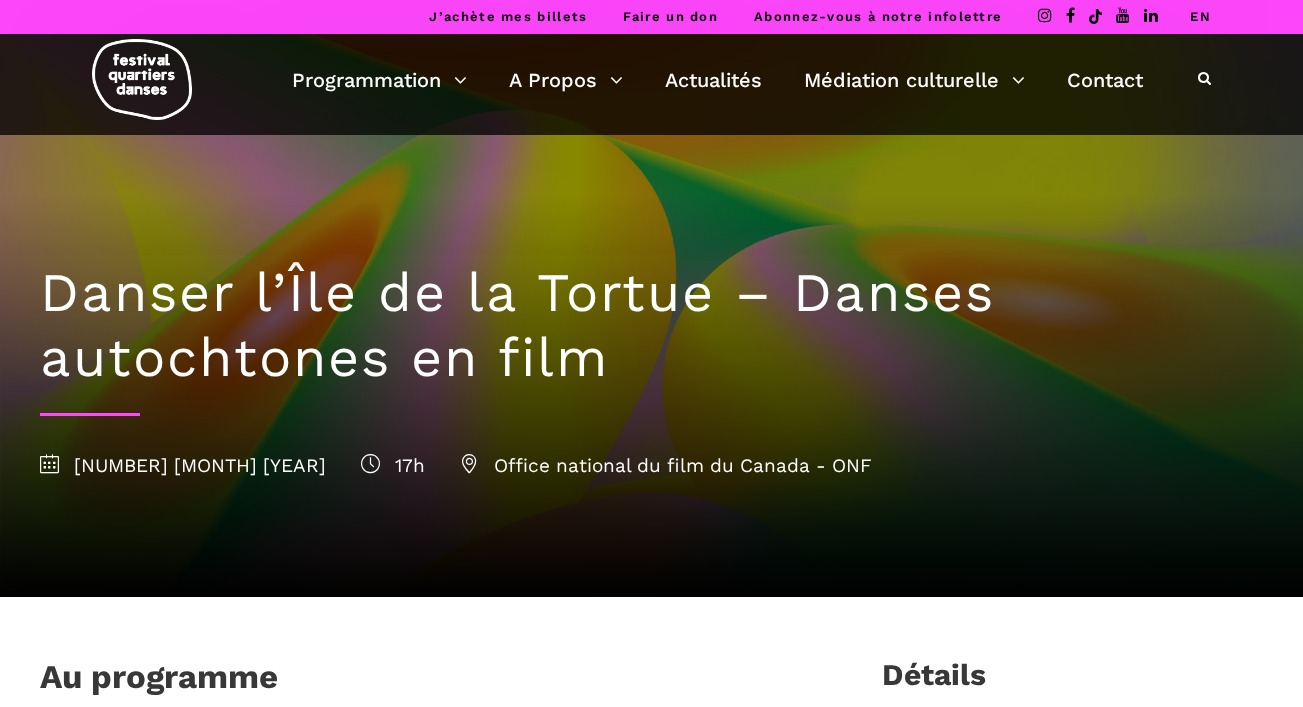 click on "EN" at bounding box center (1200, 16) 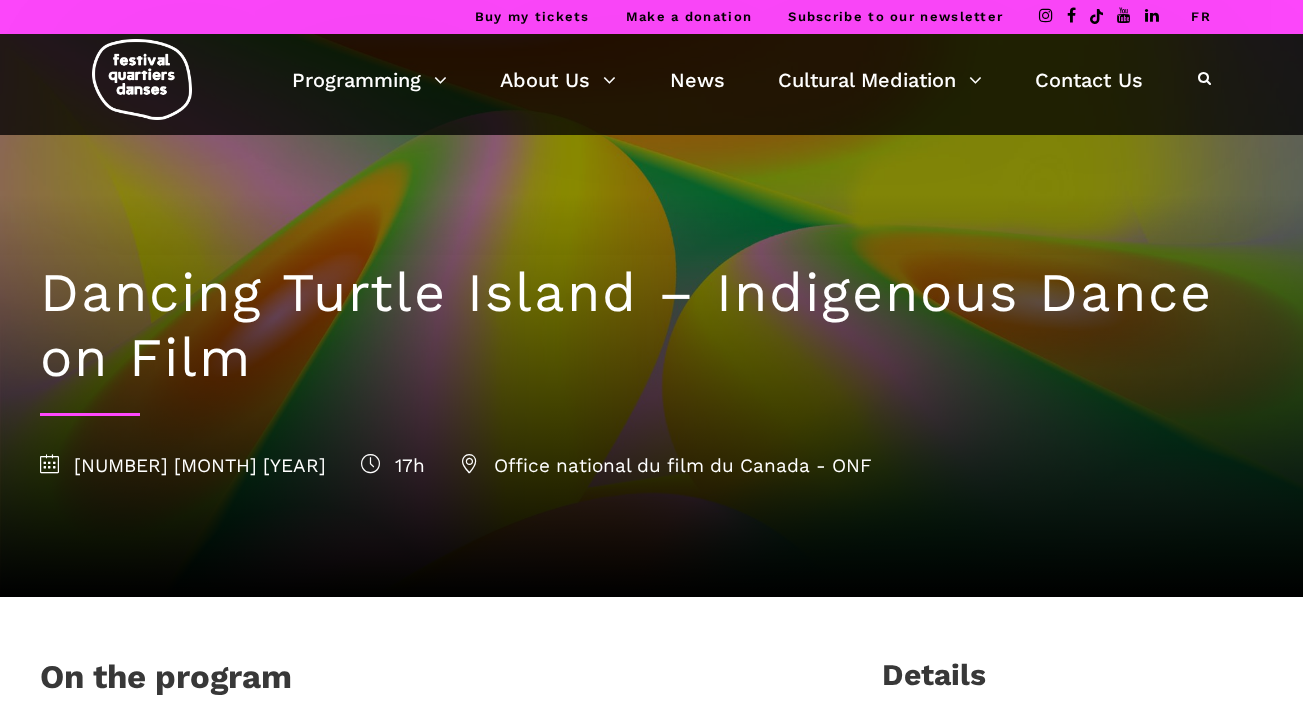 scroll, scrollTop: 0, scrollLeft: 0, axis: both 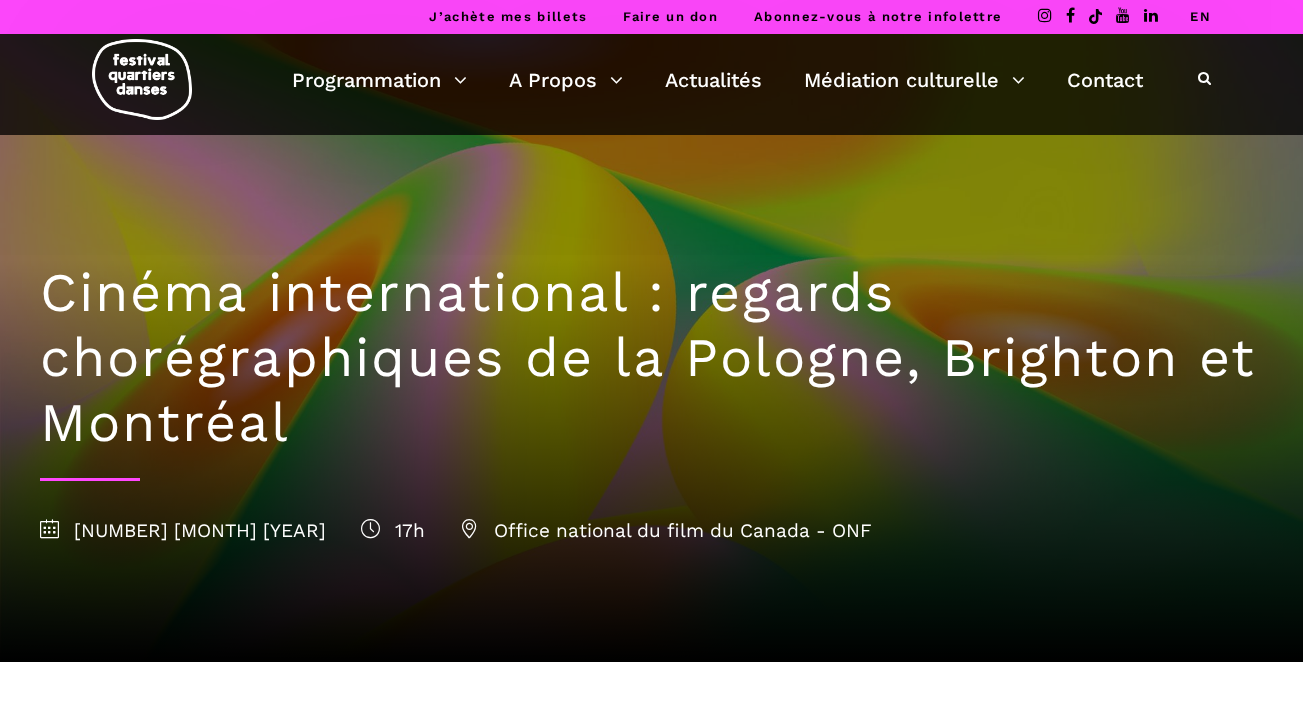 click on "EN" at bounding box center (1200, 16) 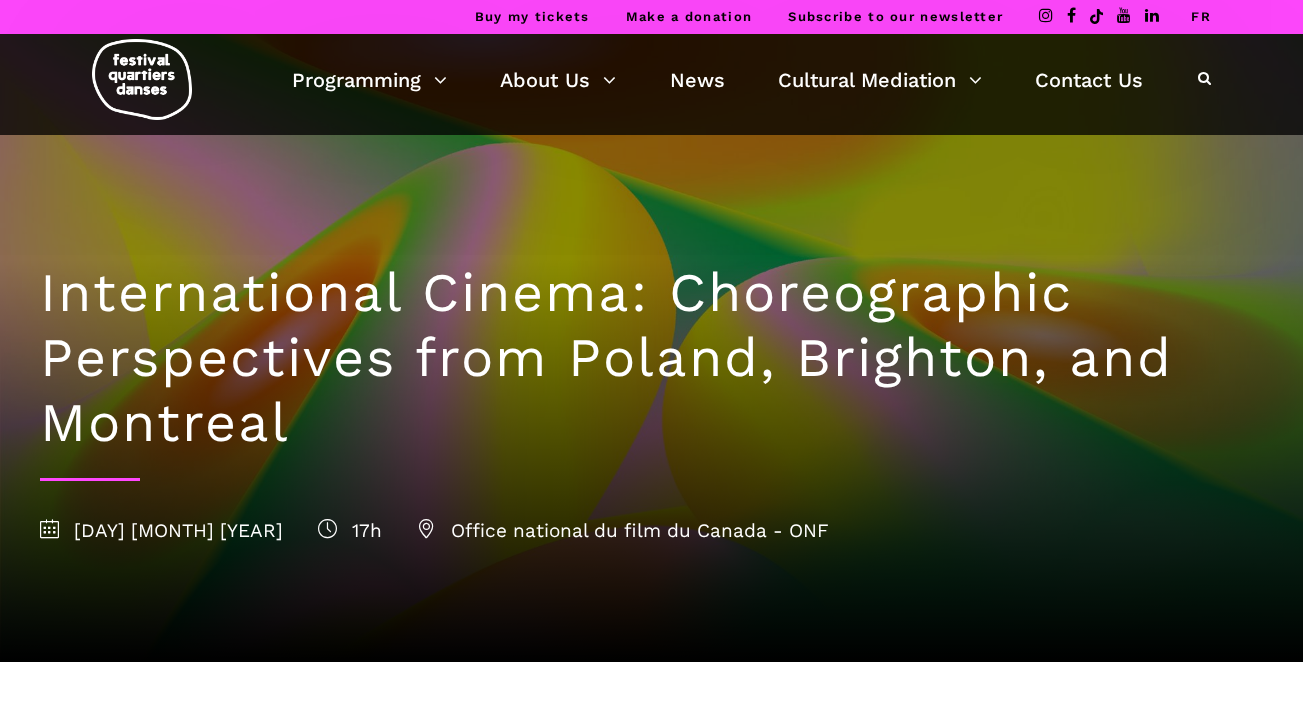 scroll, scrollTop: 0, scrollLeft: 0, axis: both 